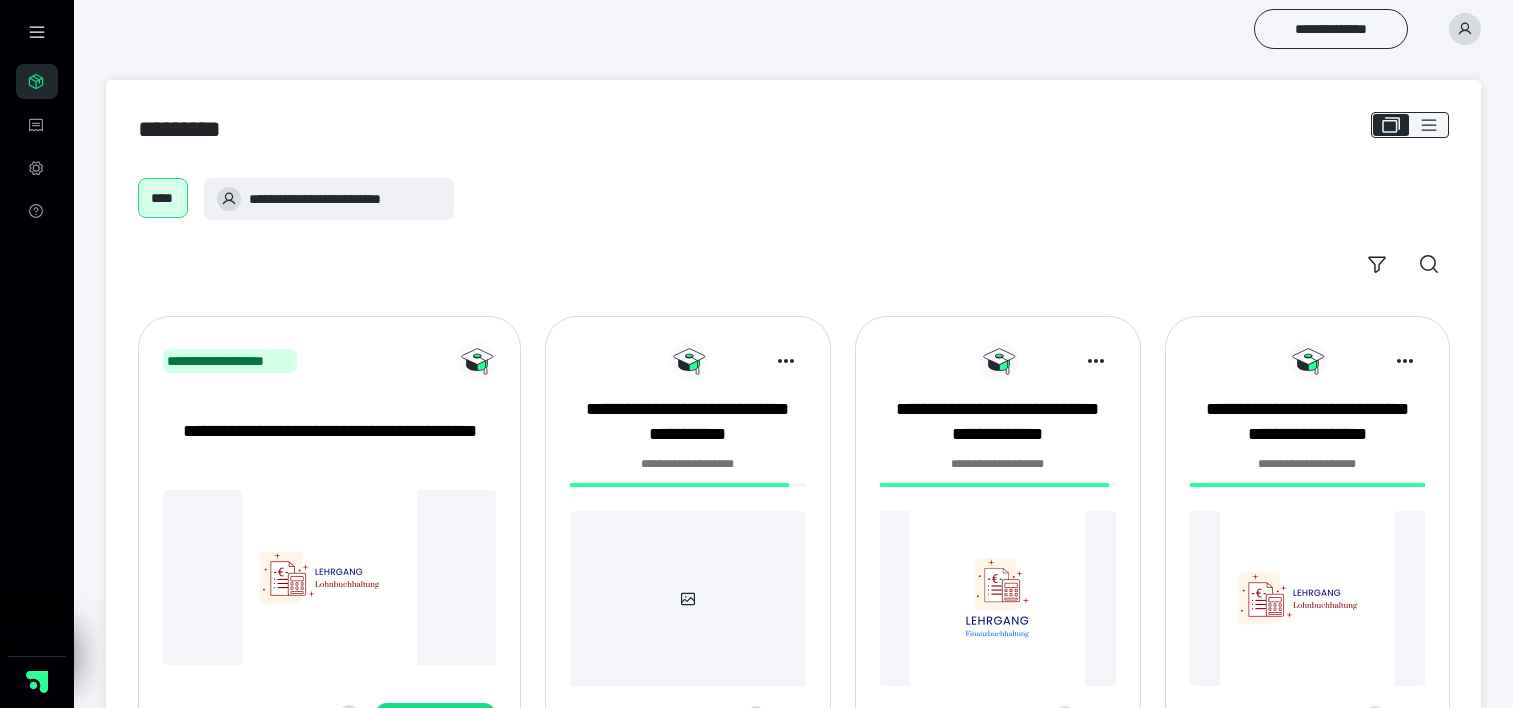 scroll, scrollTop: 0, scrollLeft: 0, axis: both 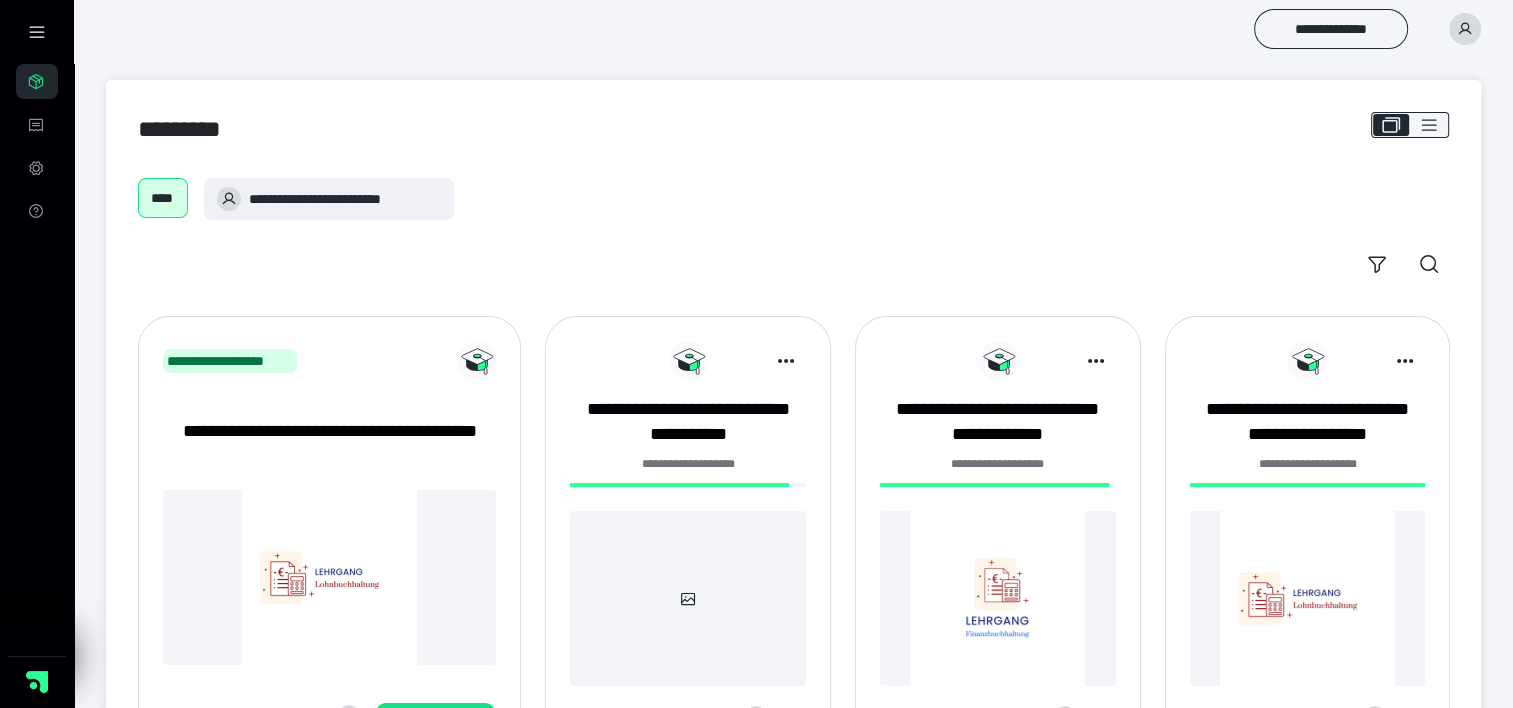 click at bounding box center (998, 598) 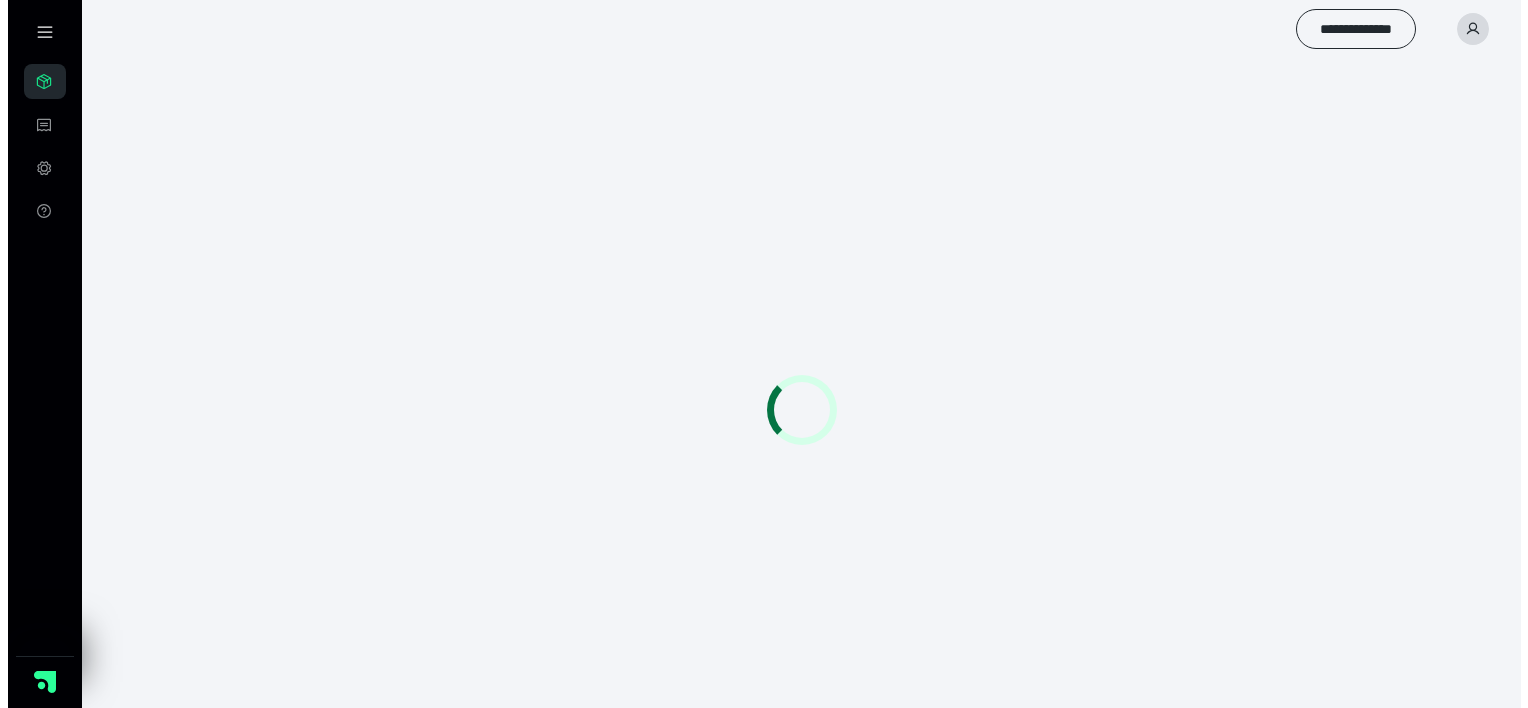 scroll, scrollTop: 0, scrollLeft: 0, axis: both 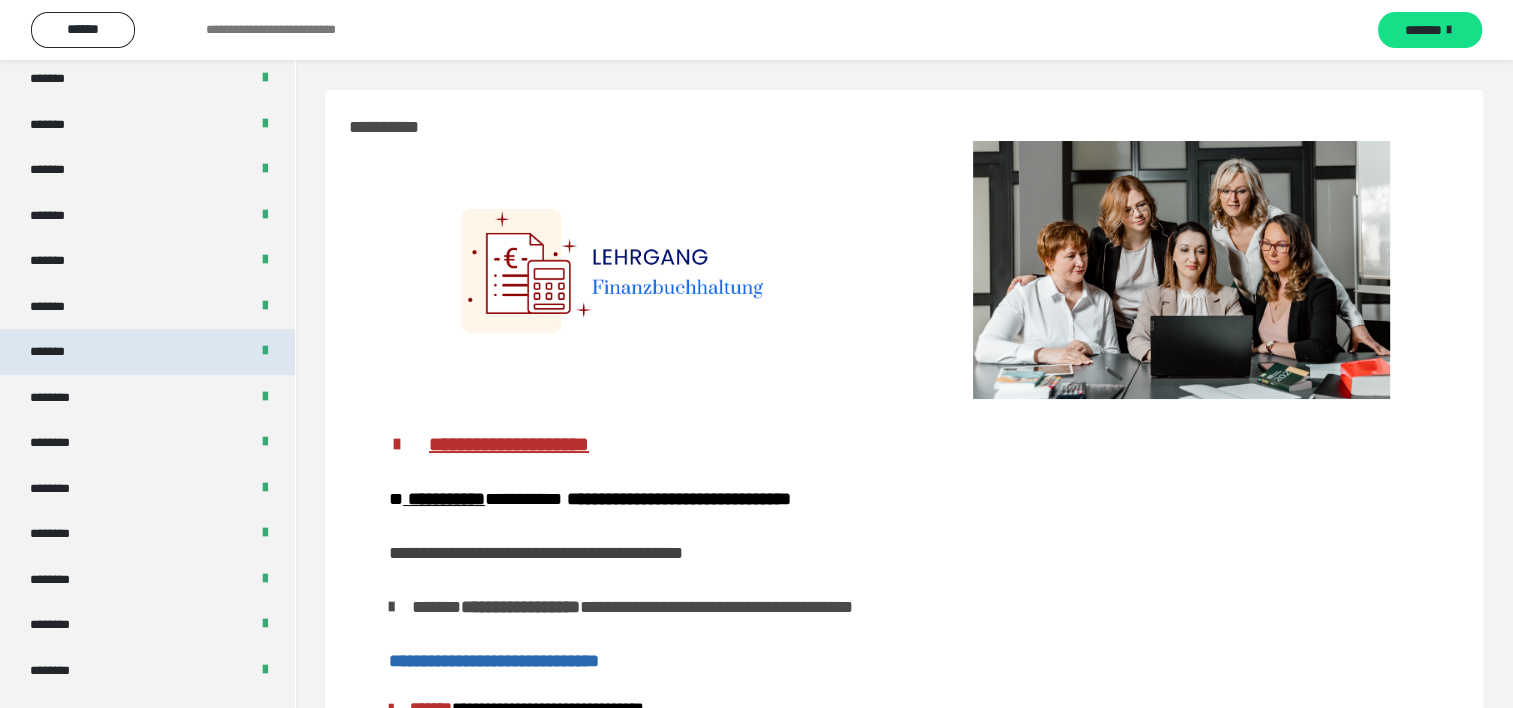 click on "*******" at bounding box center (58, 352) 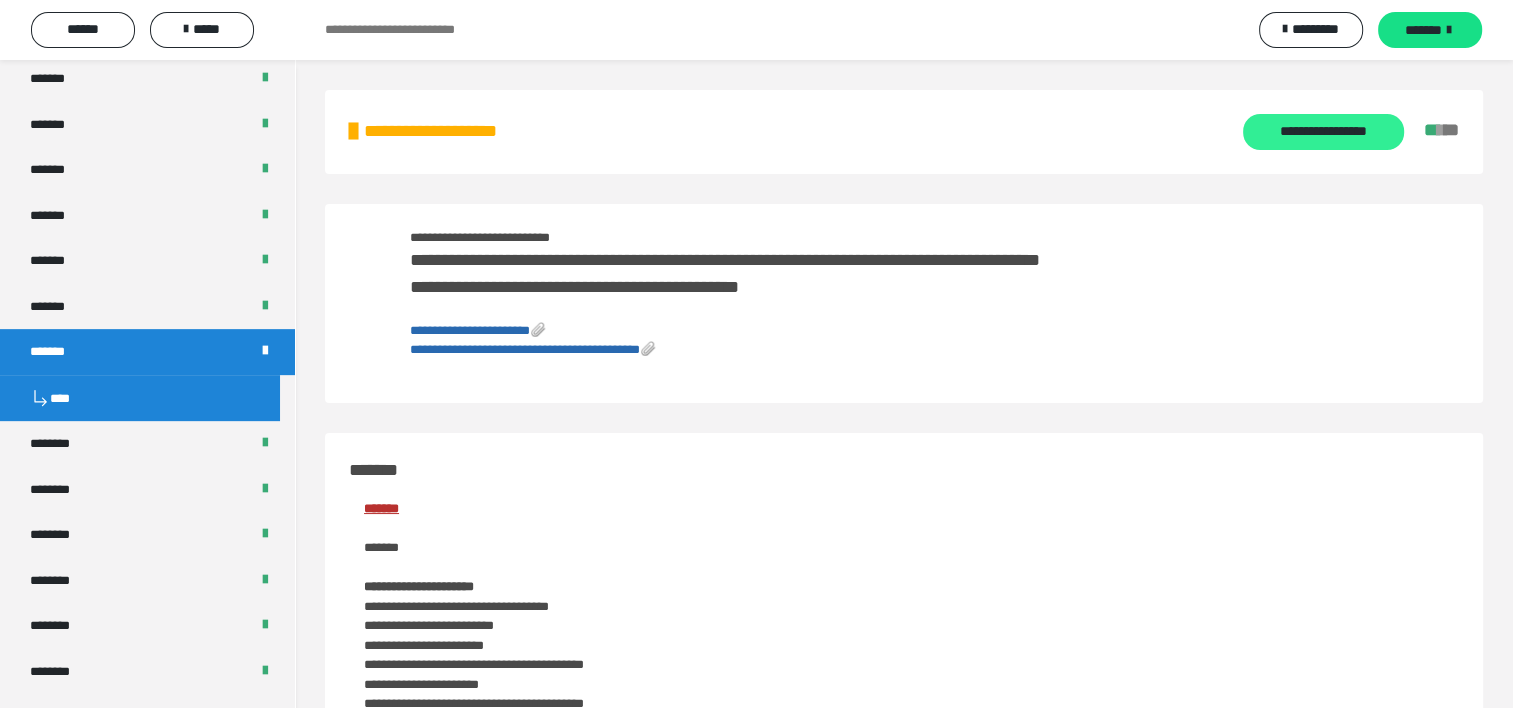 click on "**********" at bounding box center [1323, 132] 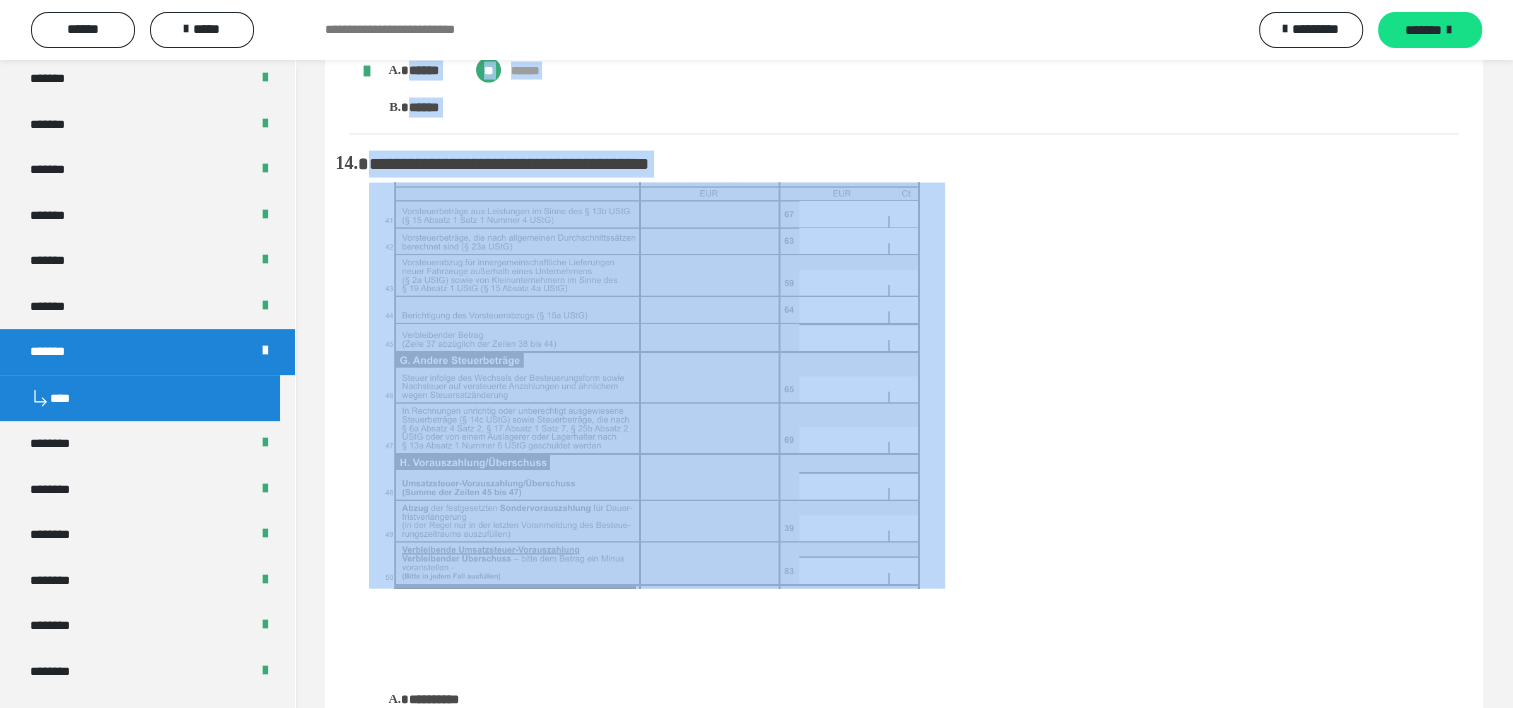 scroll, scrollTop: 4500, scrollLeft: 0, axis: vertical 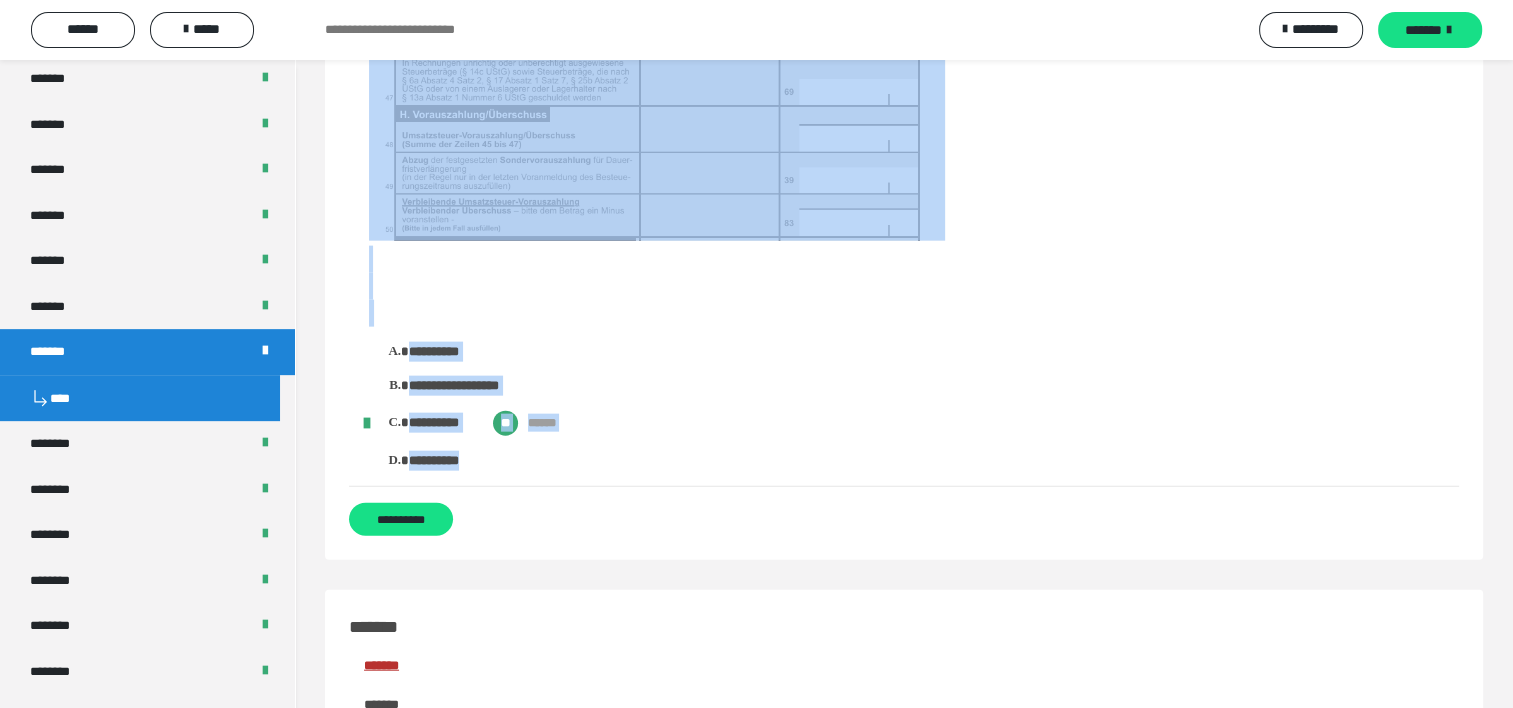 drag, startPoint x: 355, startPoint y: 160, endPoint x: 488, endPoint y: 512, distance: 376.28845 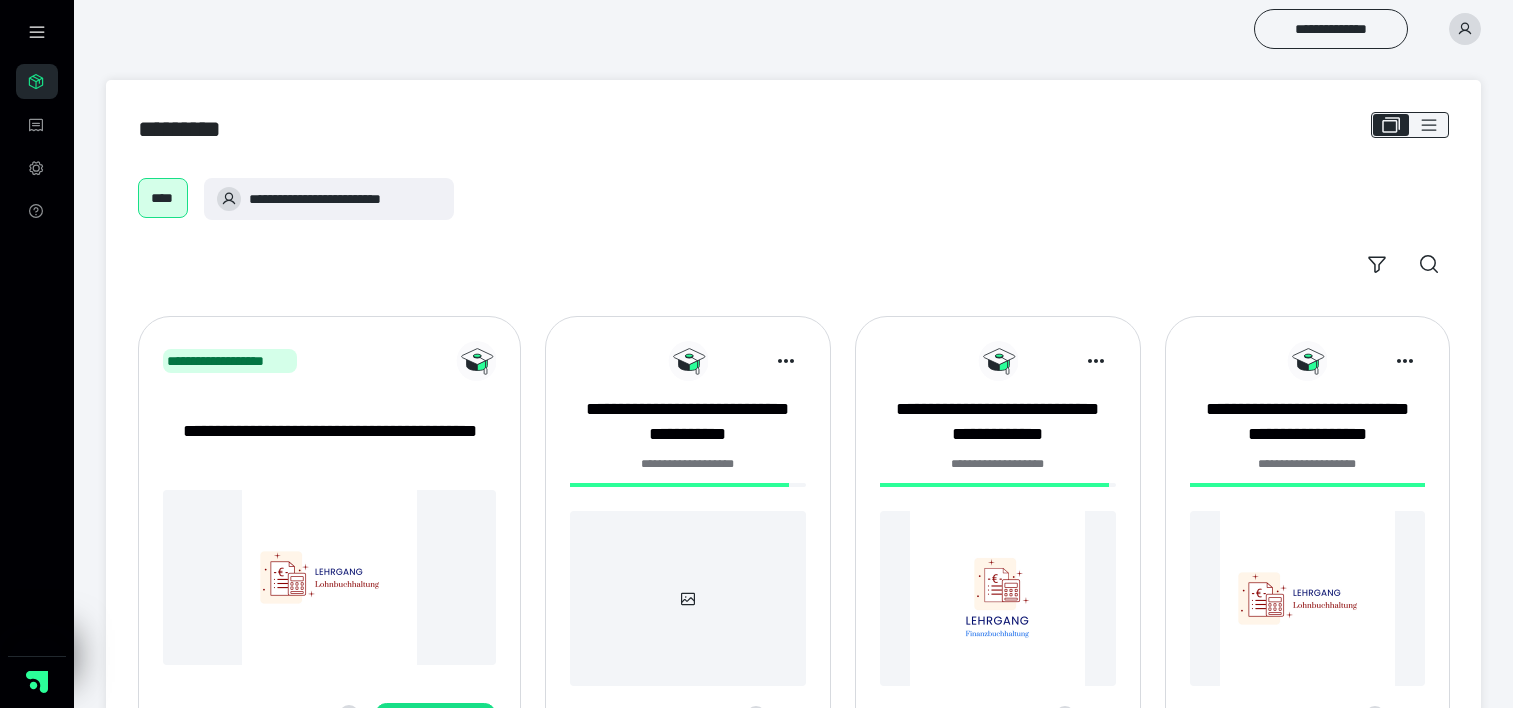 scroll, scrollTop: 0, scrollLeft: 0, axis: both 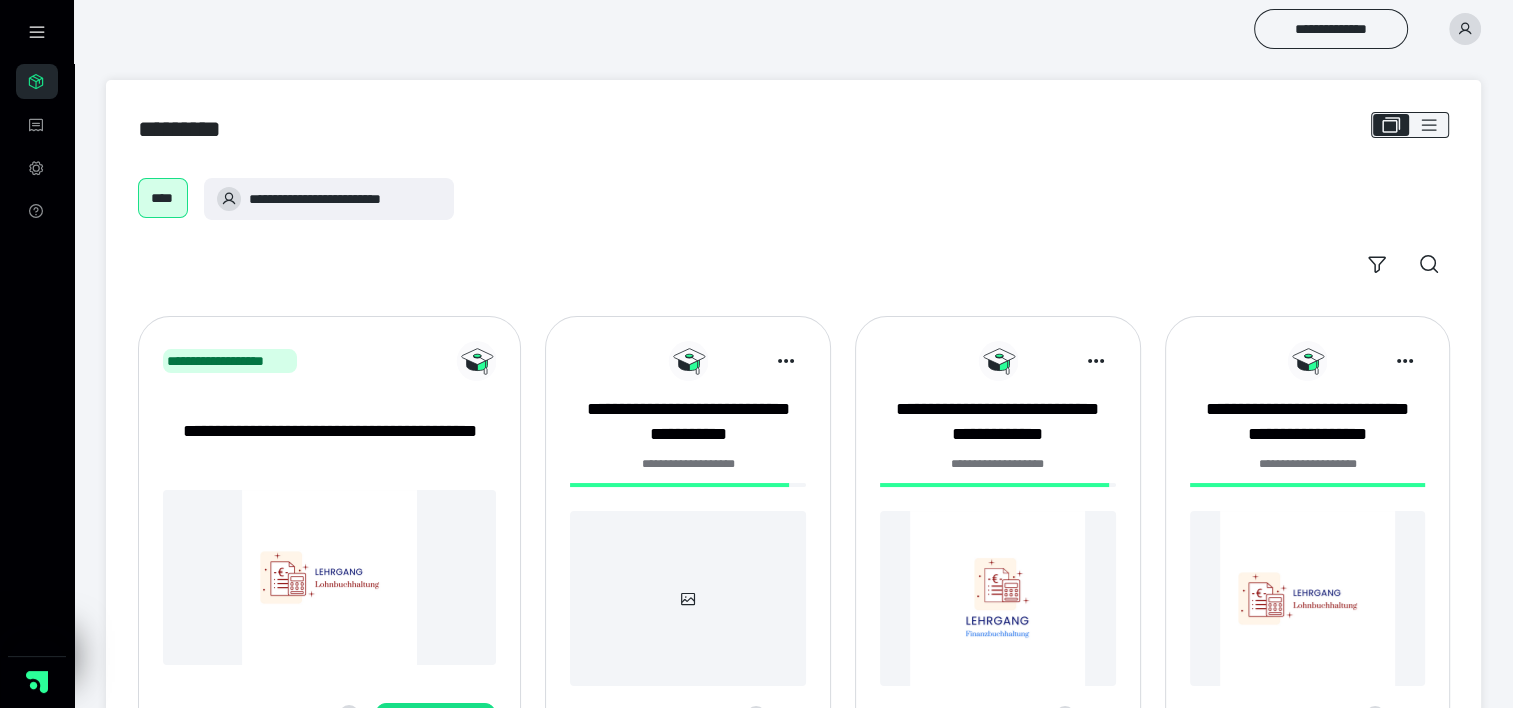 click at bounding box center (998, 598) 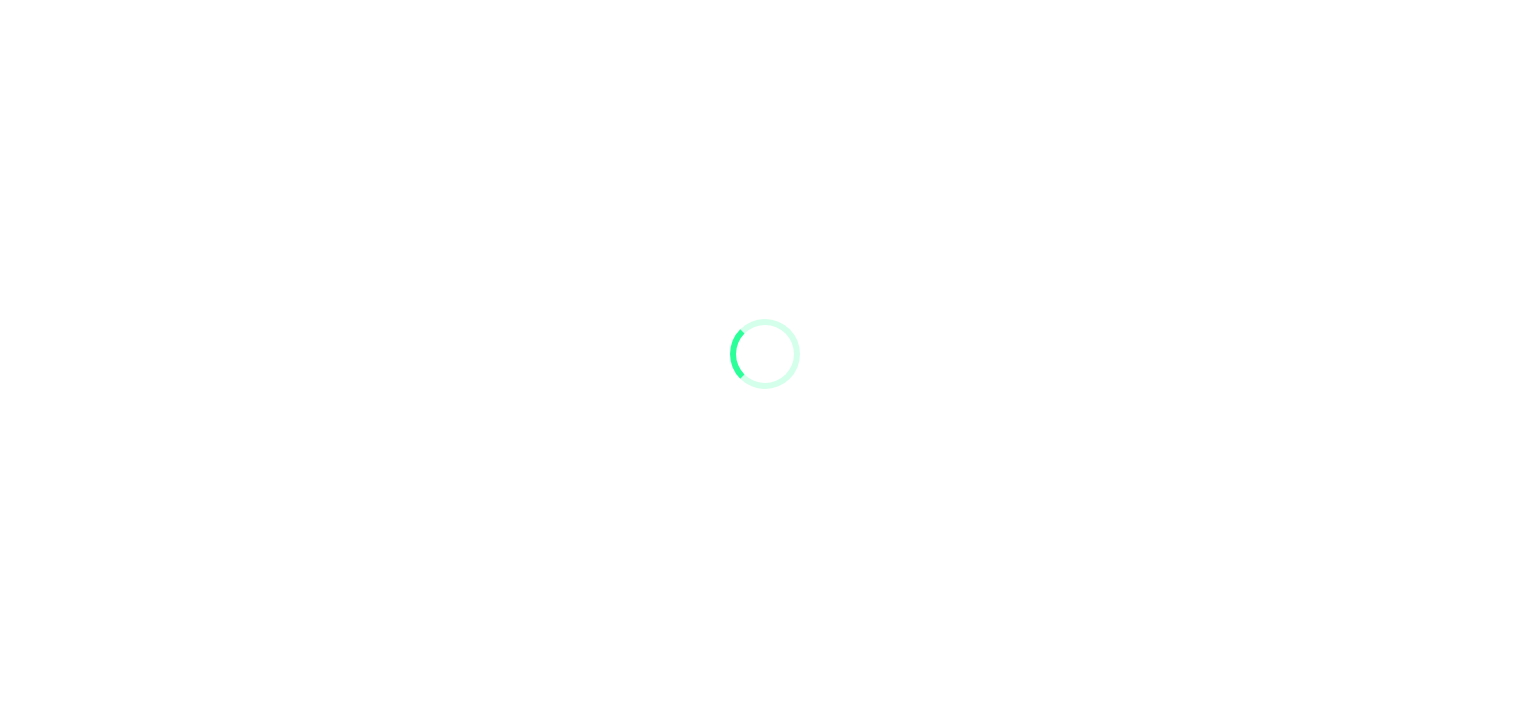 scroll, scrollTop: 0, scrollLeft: 0, axis: both 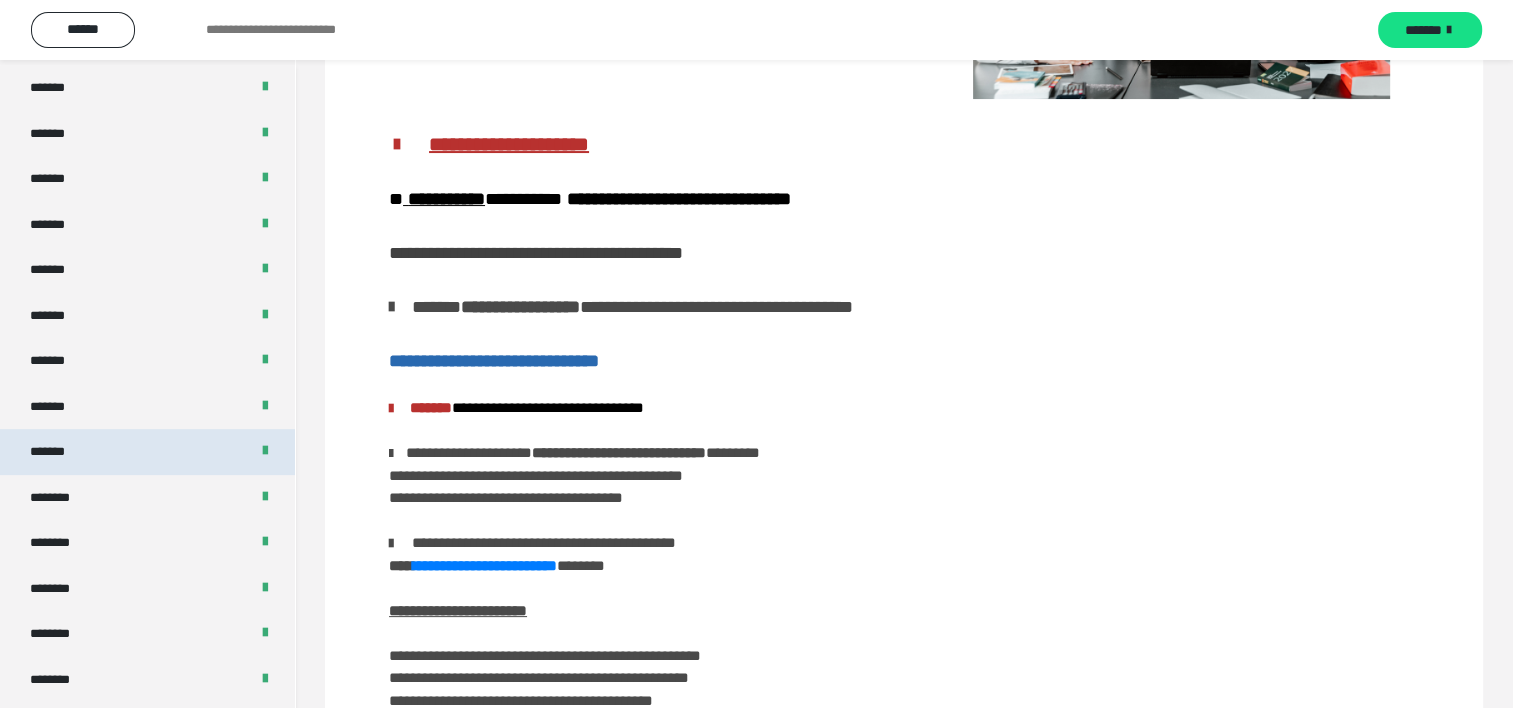 click on "*******" at bounding box center (147, 452) 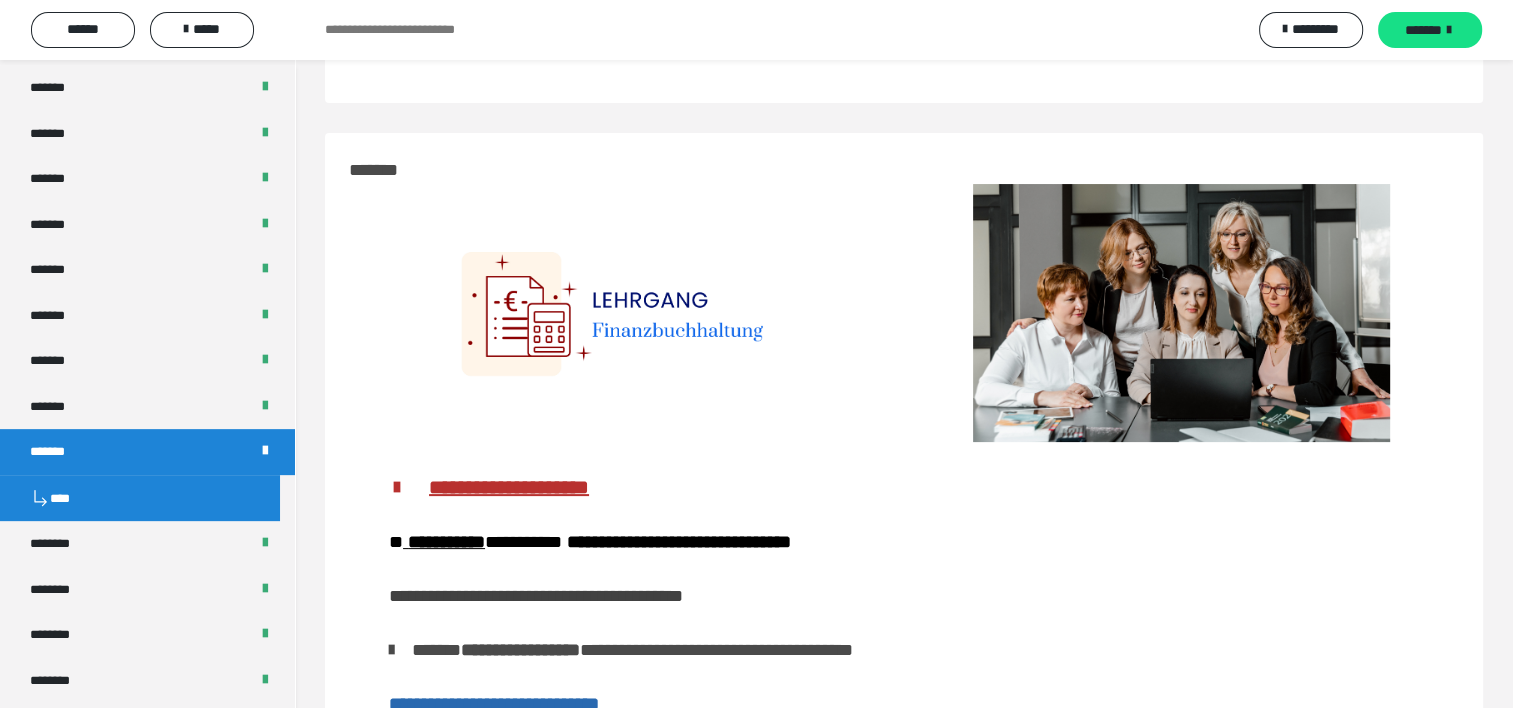 scroll, scrollTop: 643, scrollLeft: 0, axis: vertical 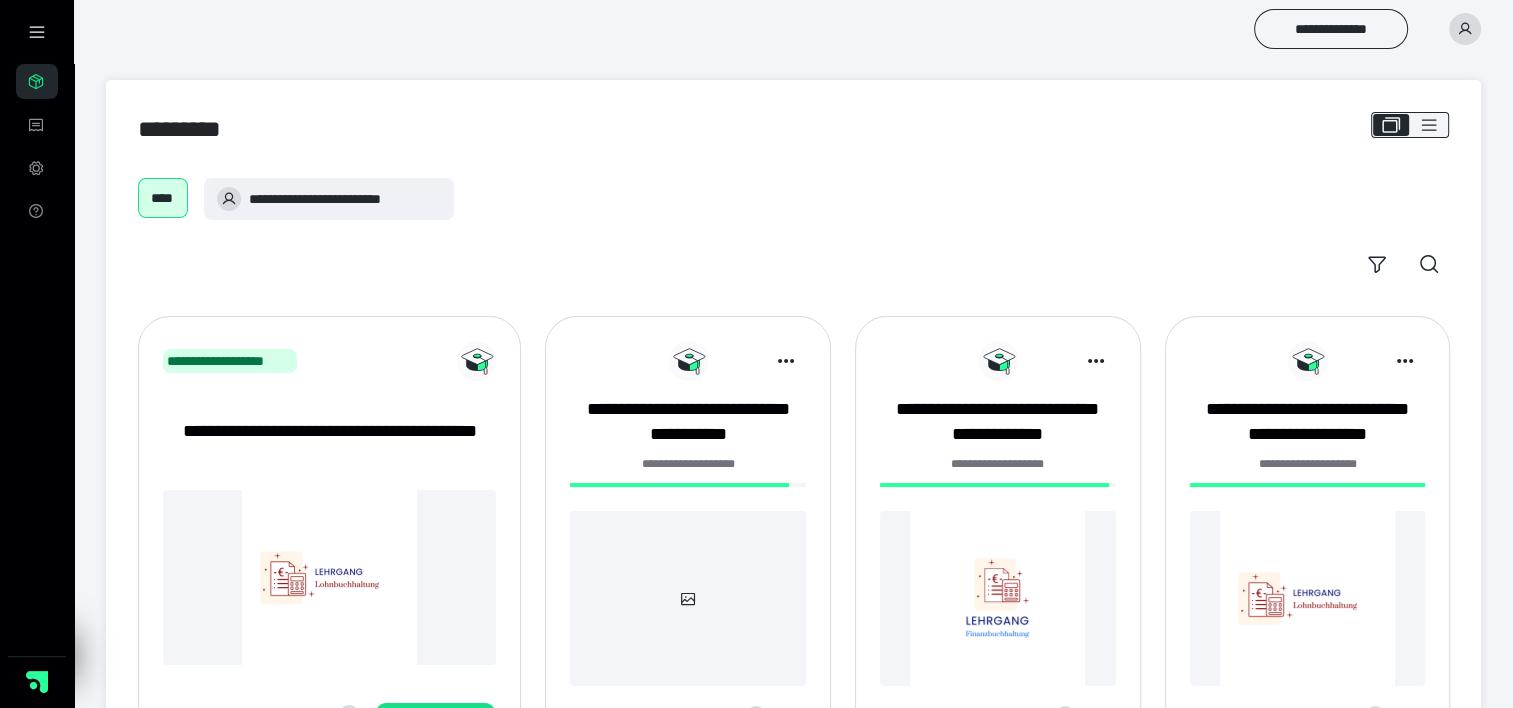 click at bounding box center [998, 598] 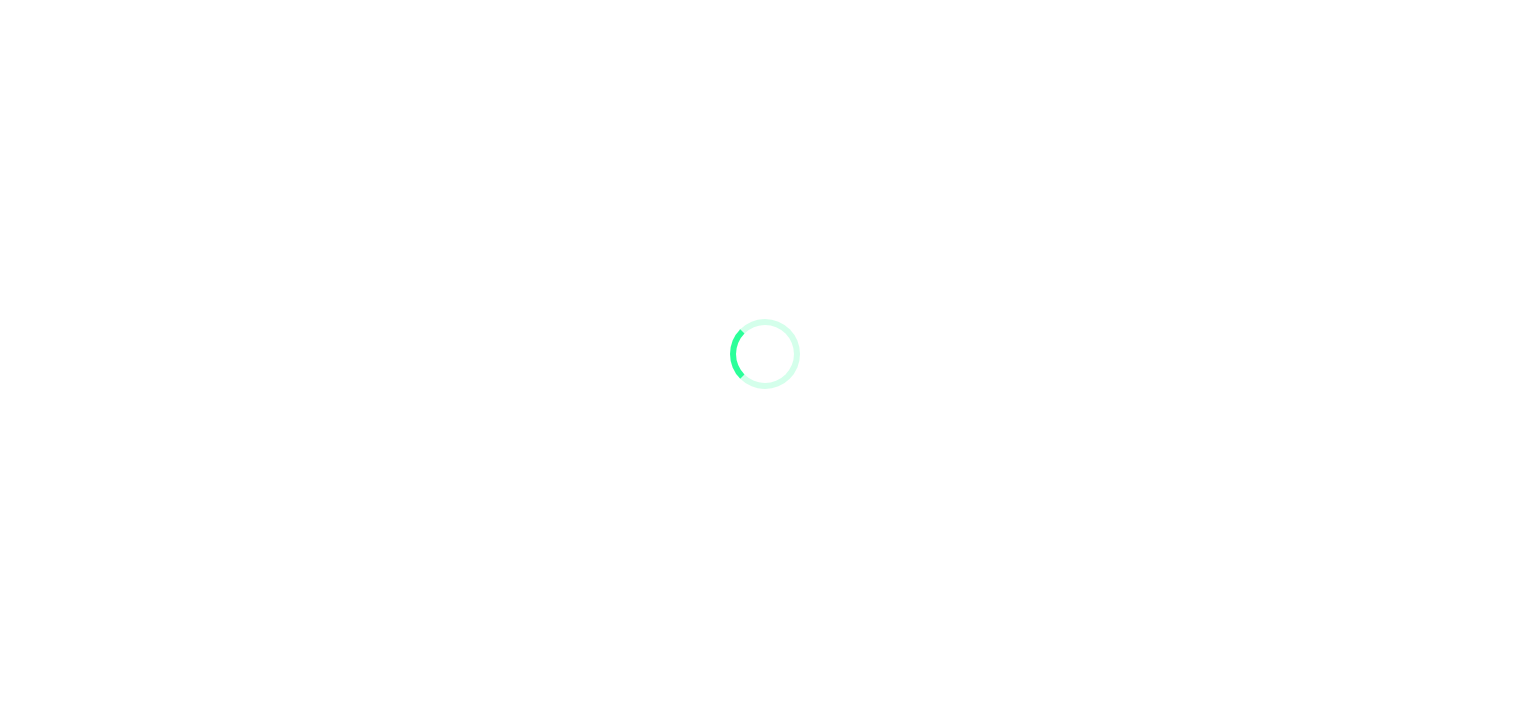 scroll, scrollTop: 0, scrollLeft: 0, axis: both 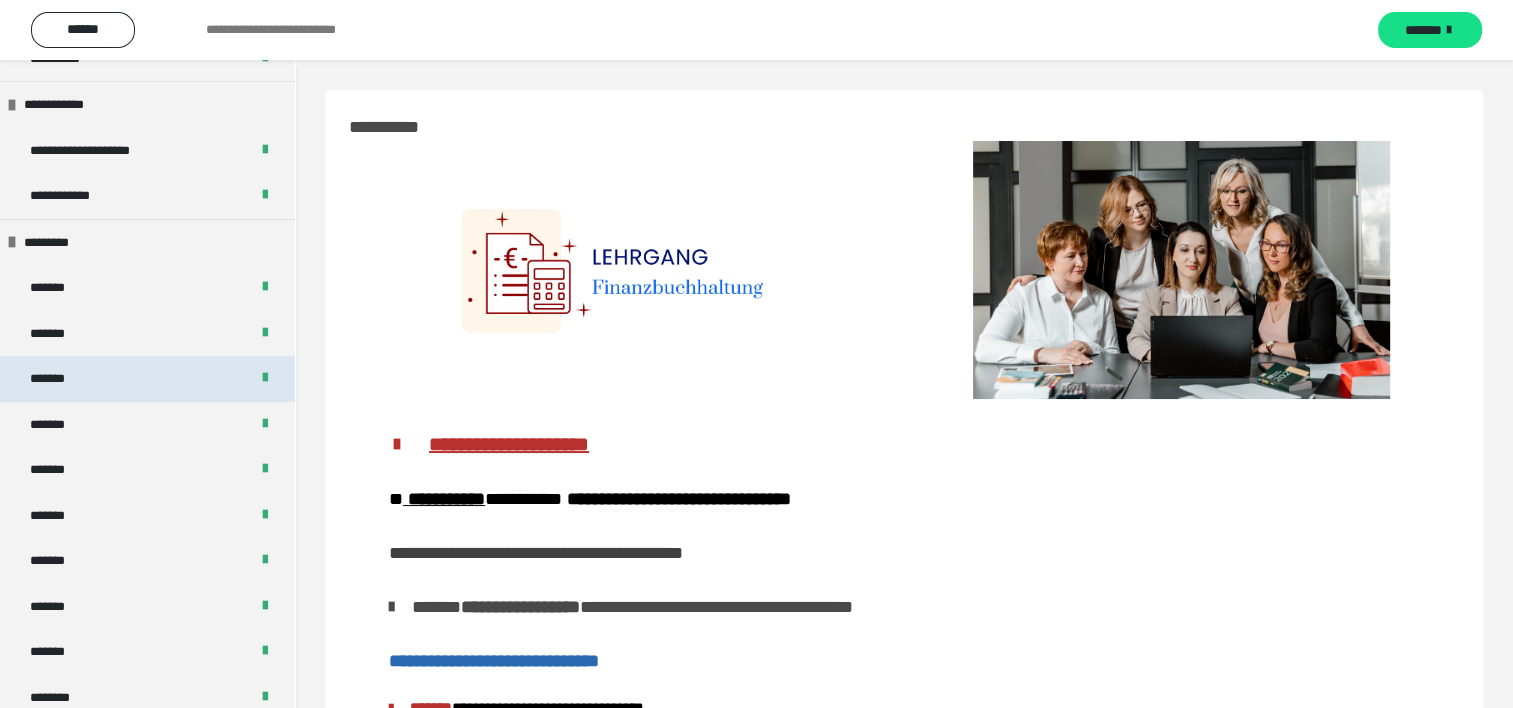 click on "*******" at bounding box center [58, 379] 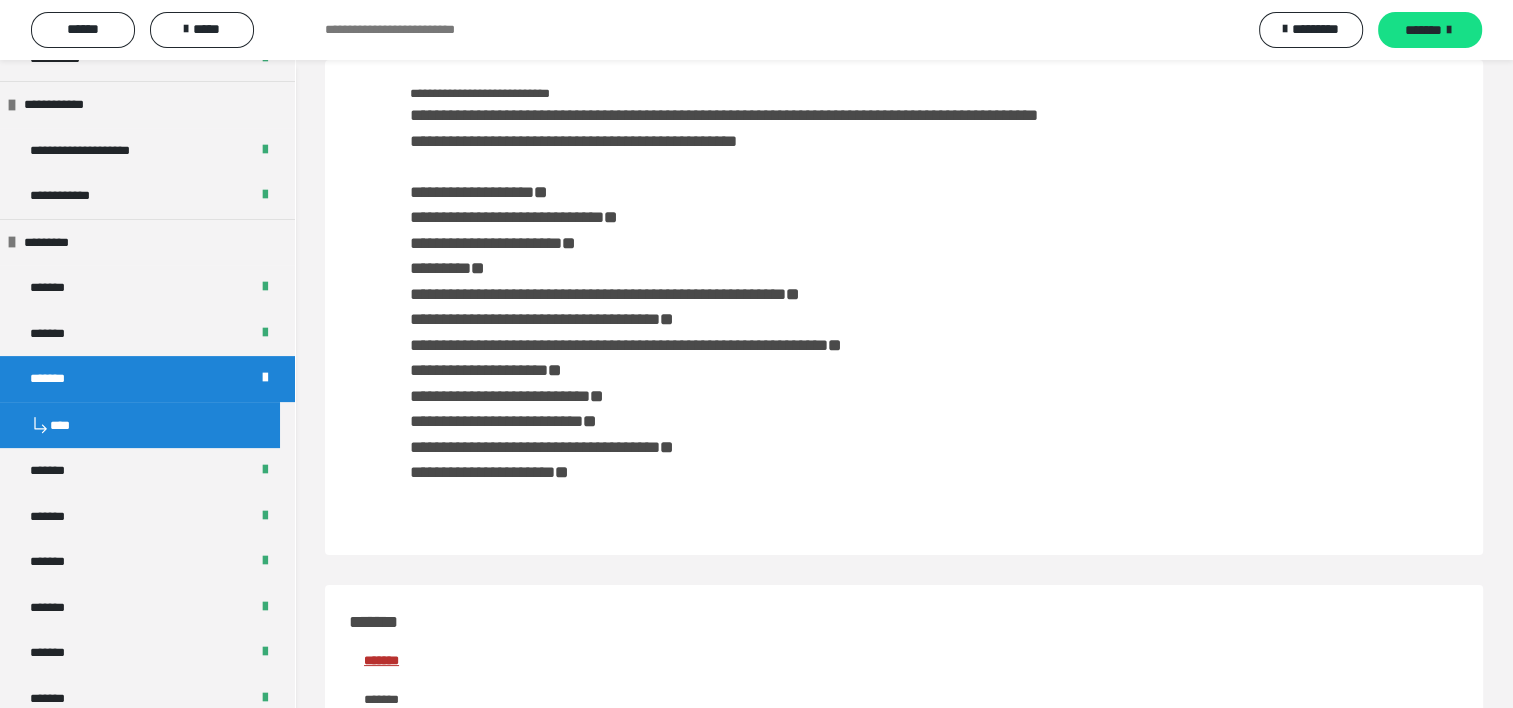 scroll, scrollTop: 200, scrollLeft: 0, axis: vertical 